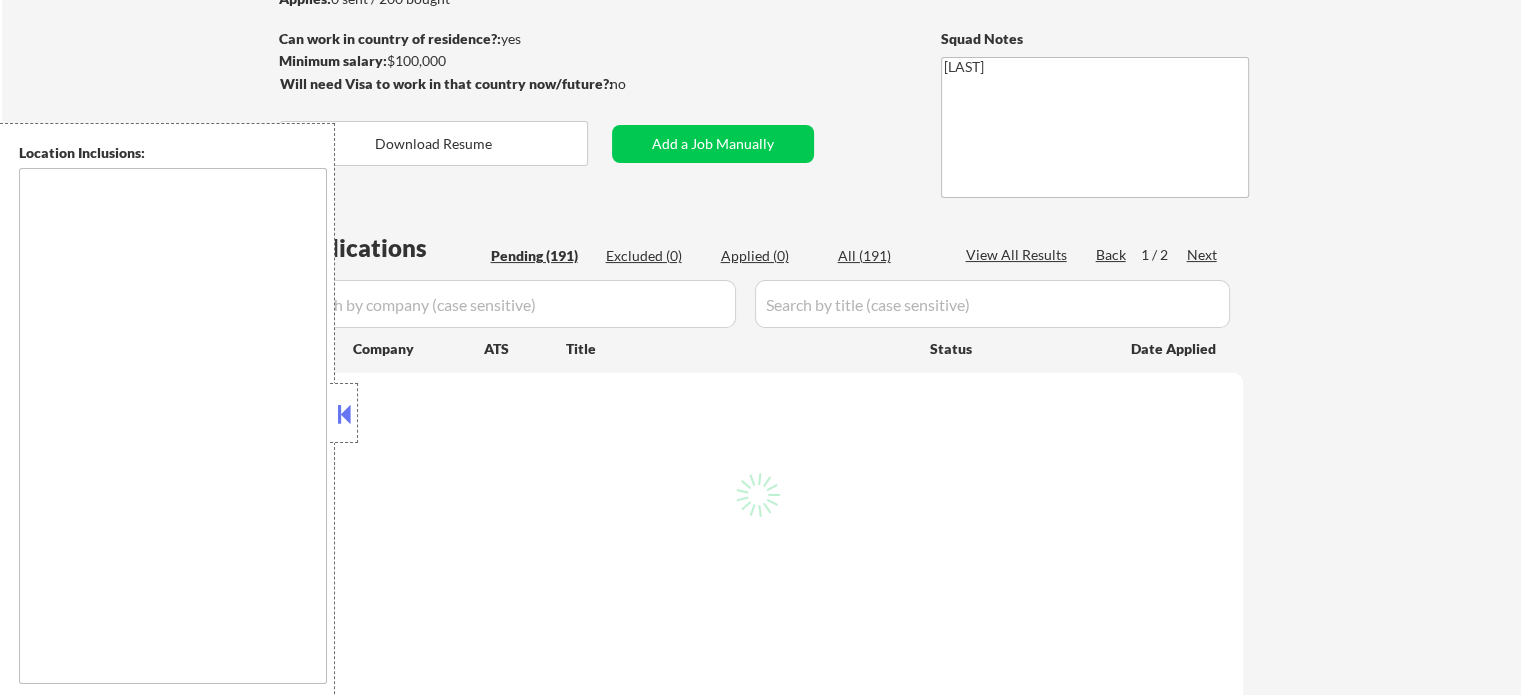 scroll, scrollTop: 300, scrollLeft: 0, axis: vertical 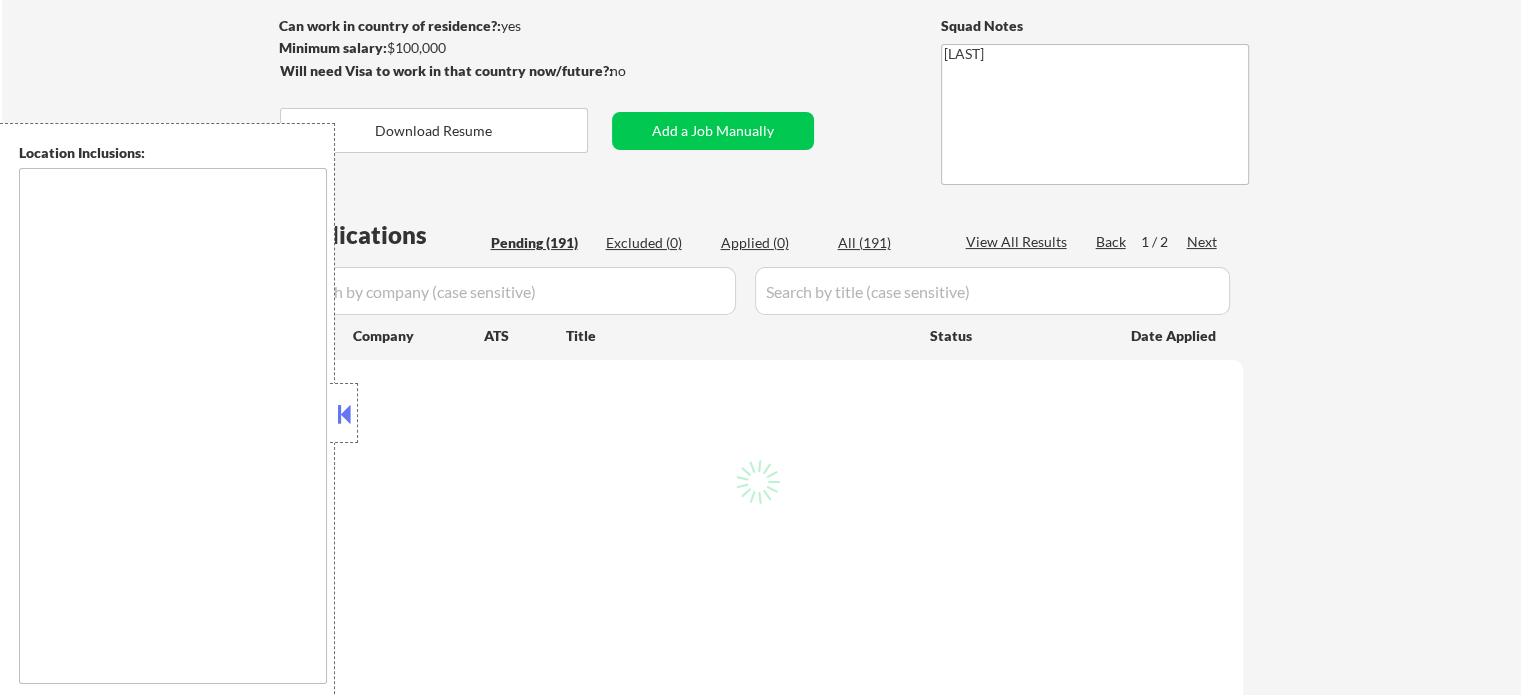 select on ""pending"" 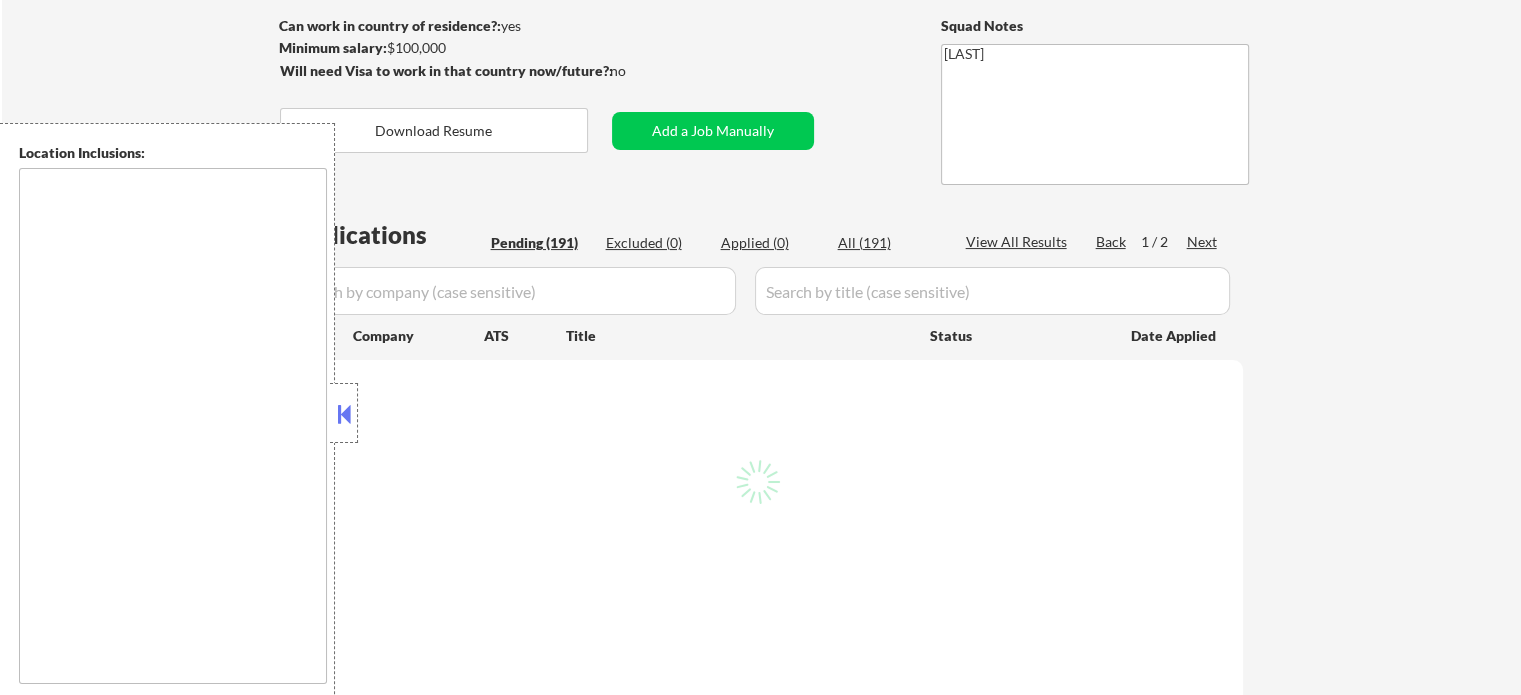 select on ""pending"" 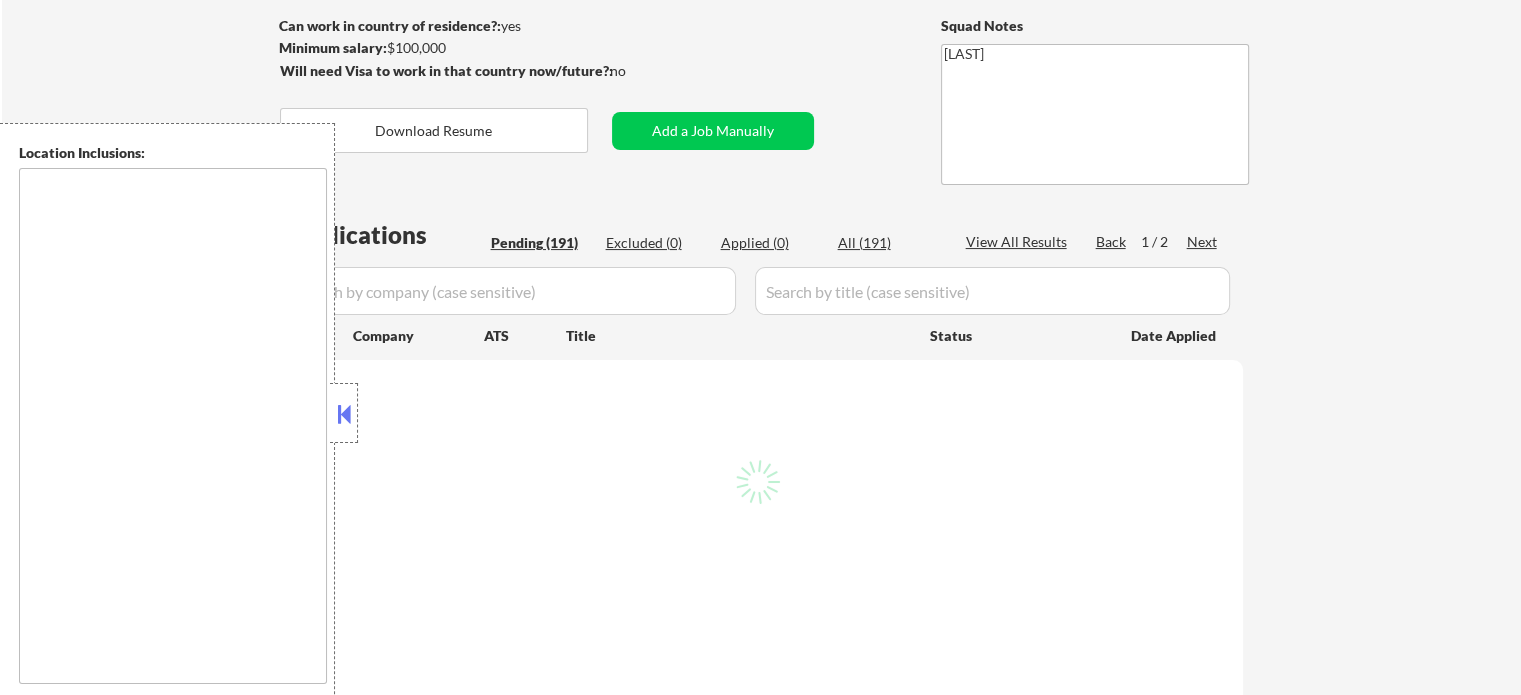 select on ""pending"" 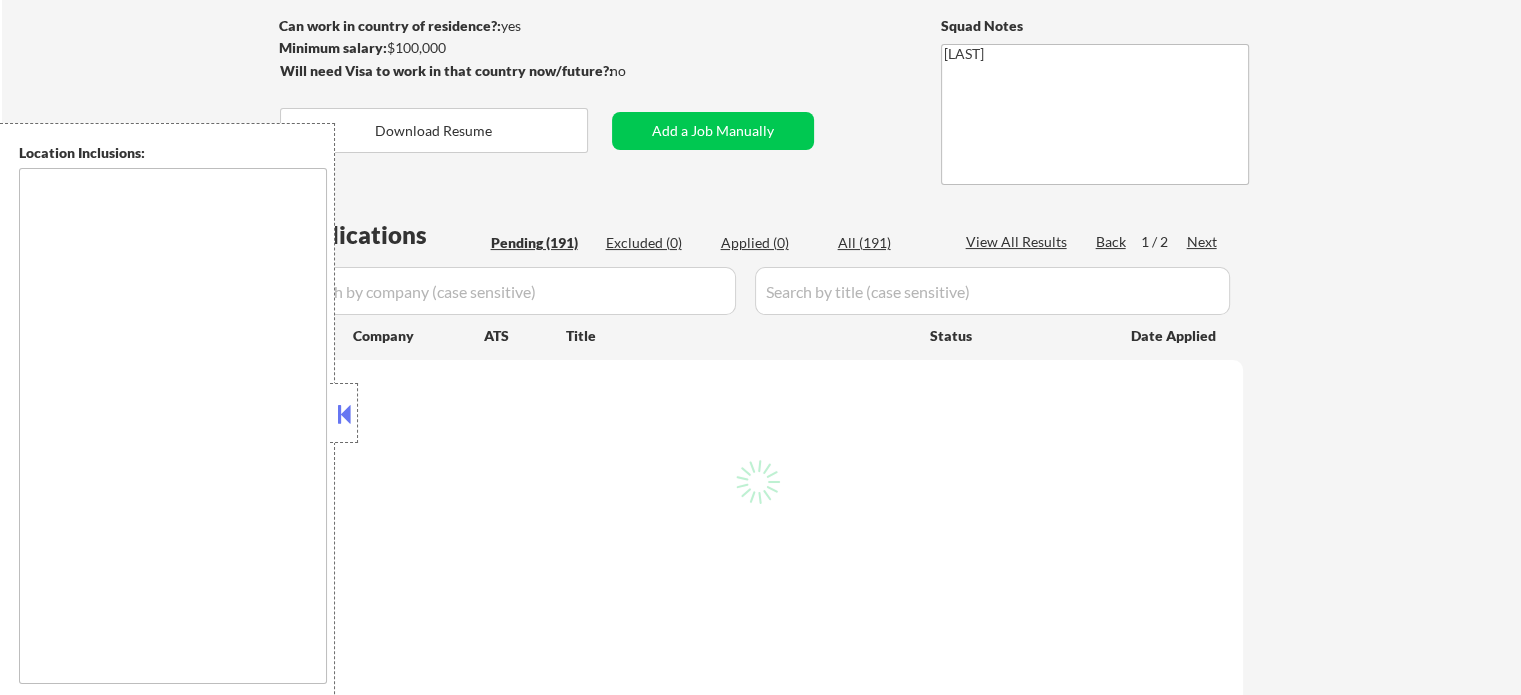 select on ""pending"" 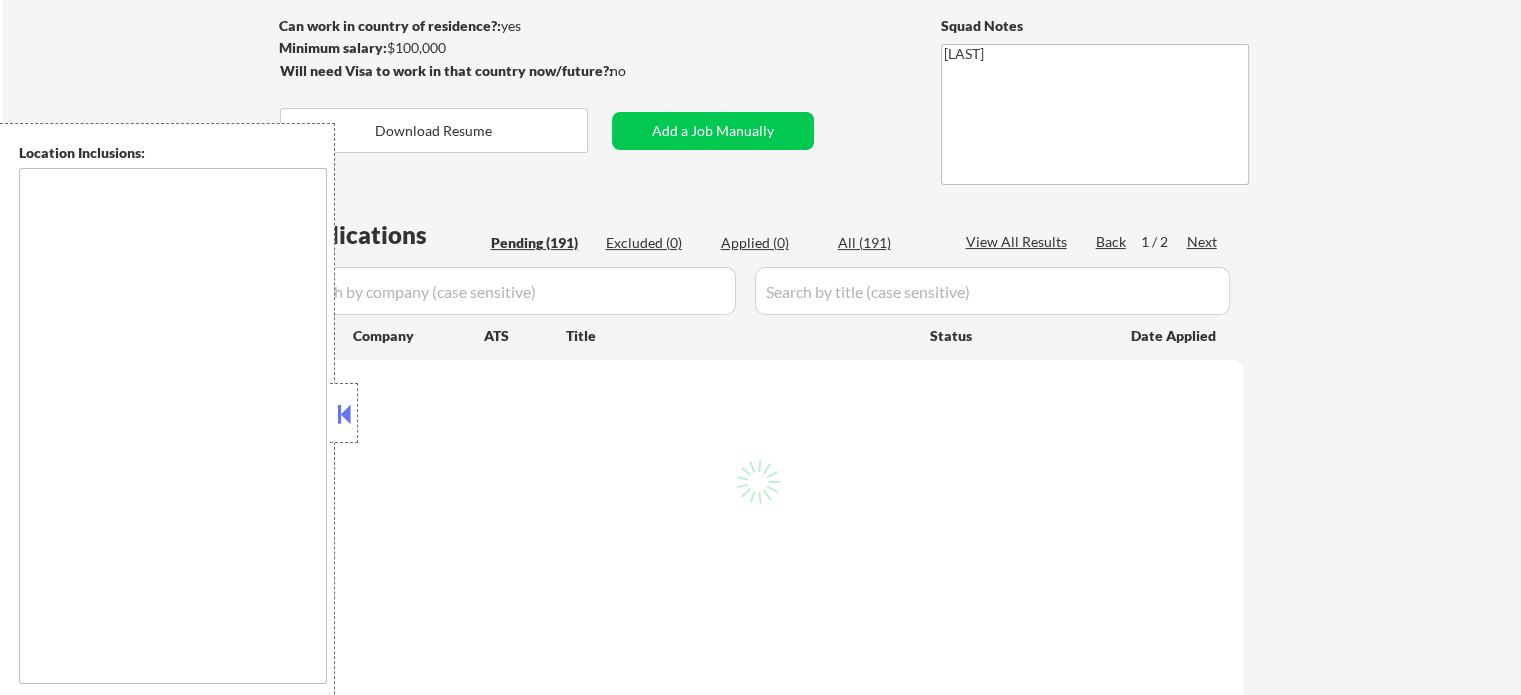 select on ""pending"" 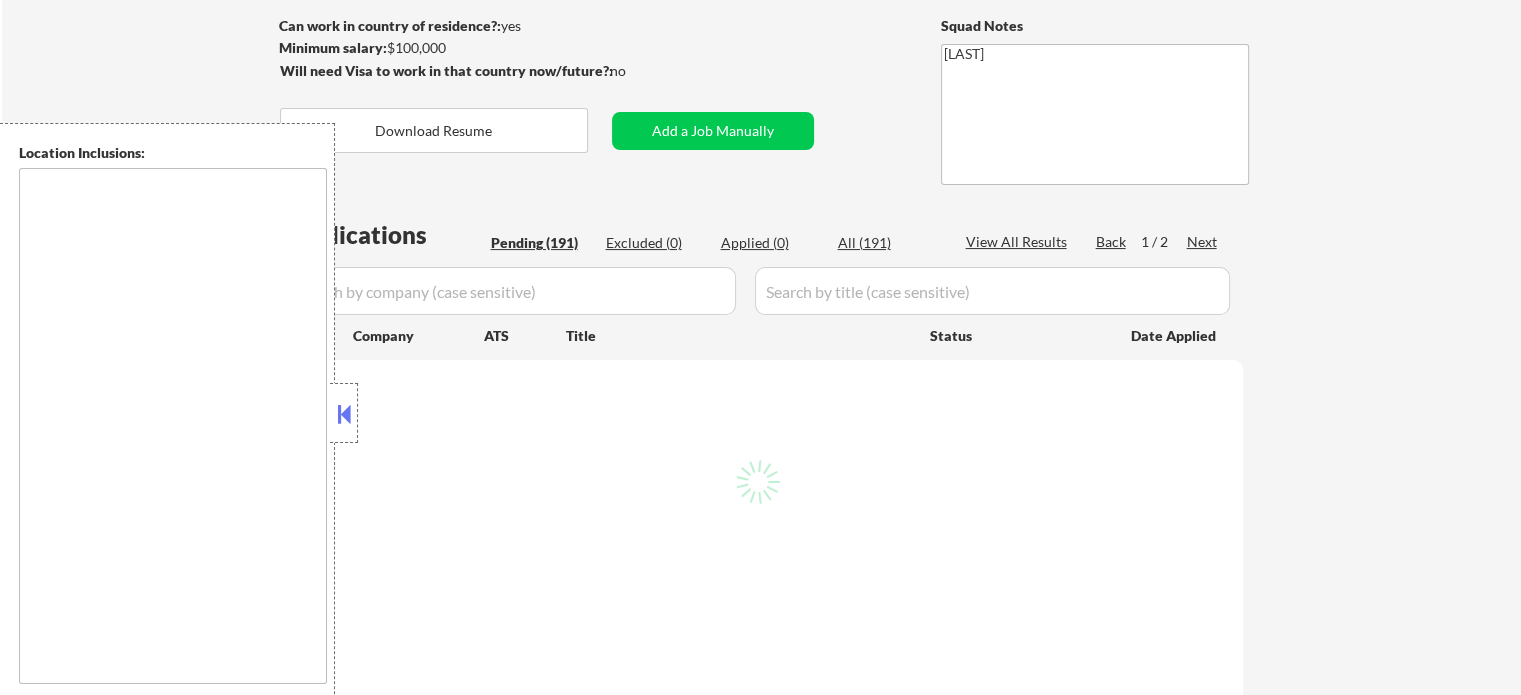 select on ""pending"" 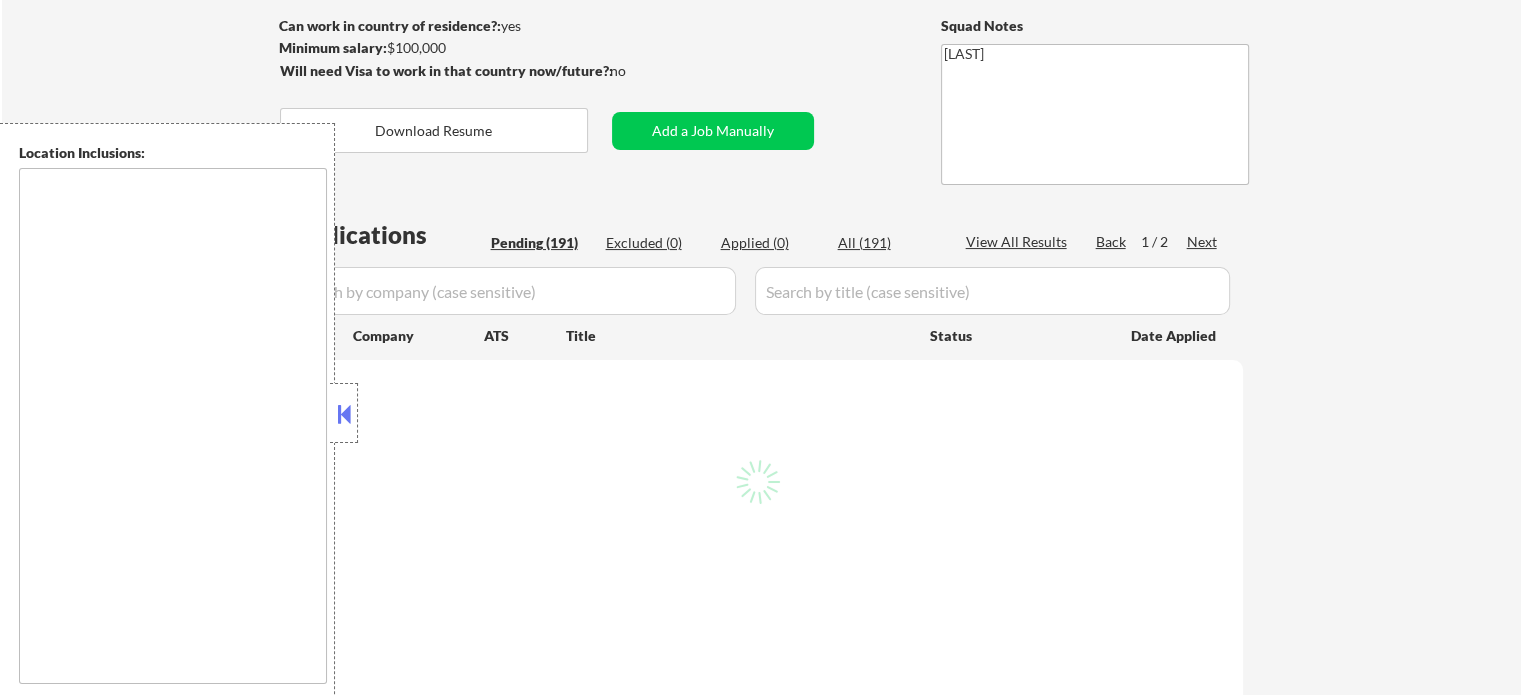 select on ""pending"" 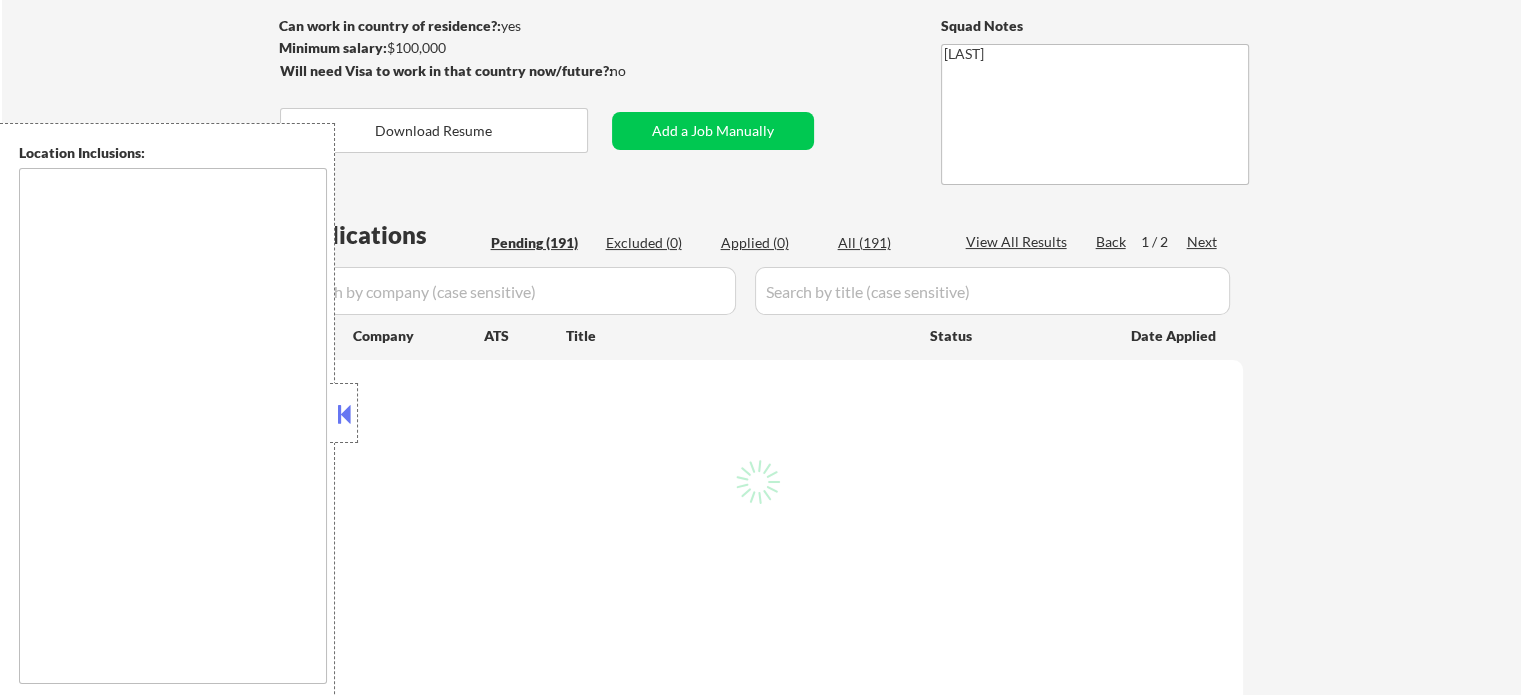 select on ""pending"" 